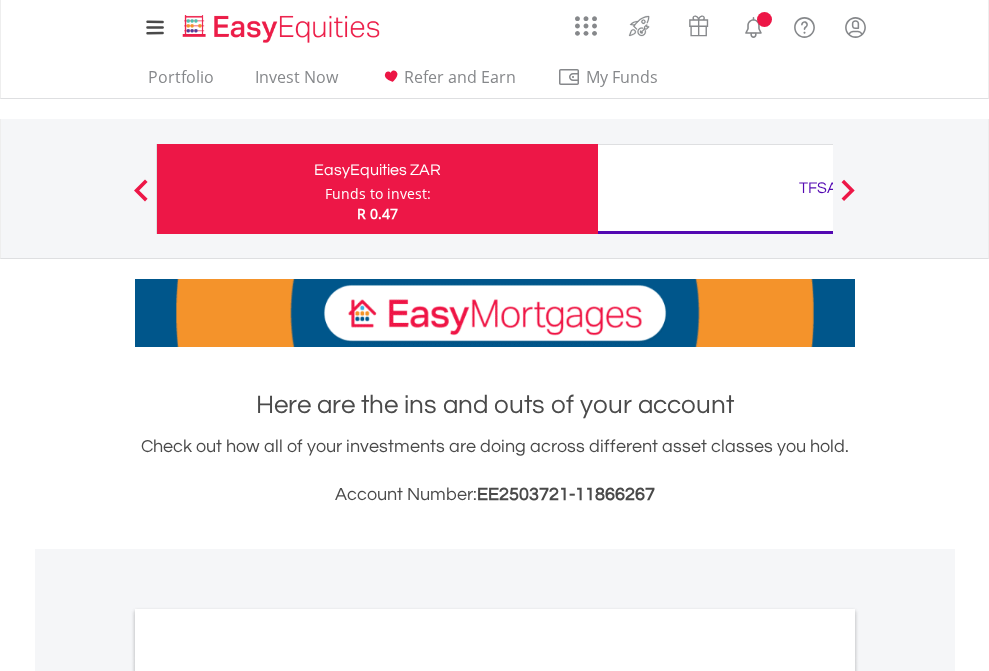 scroll, scrollTop: 0, scrollLeft: 0, axis: both 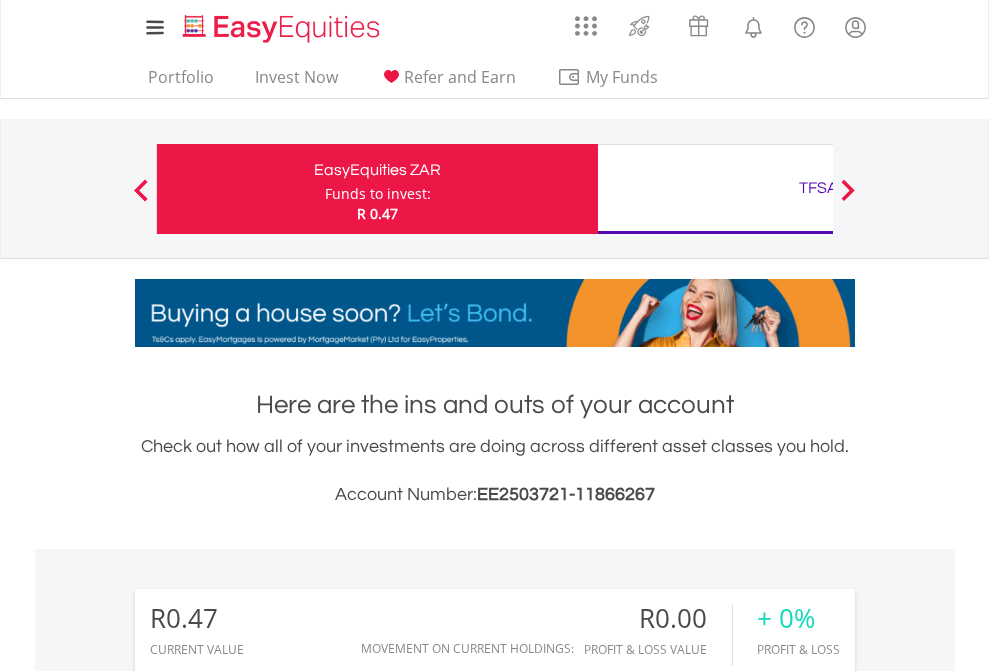 click on "Funds to invest:" at bounding box center (378, 194) 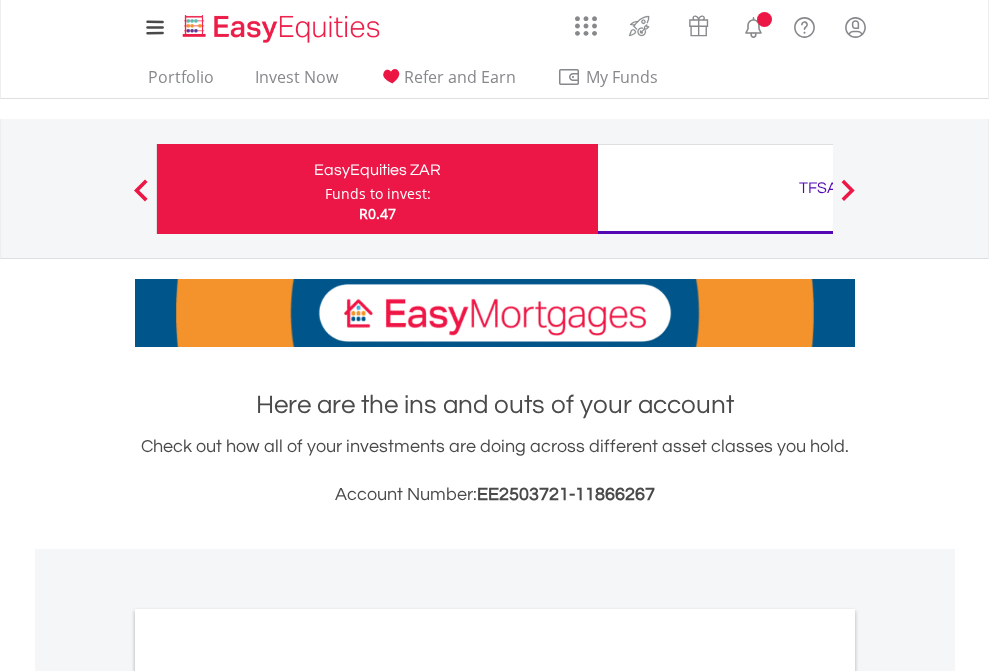 scroll, scrollTop: 0, scrollLeft: 0, axis: both 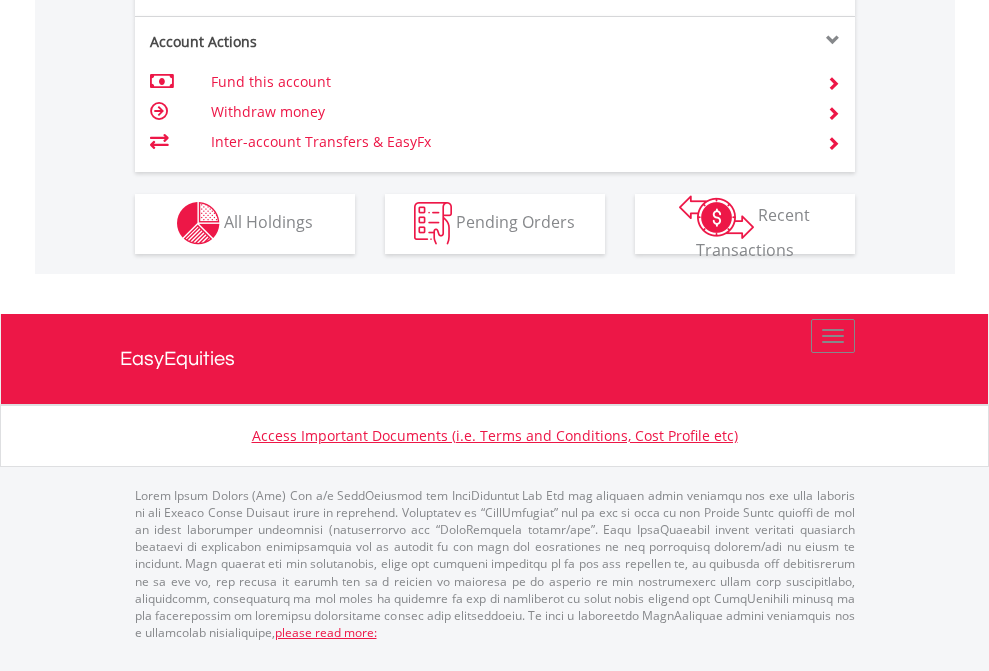 click on "Investment types" at bounding box center [706, -353] 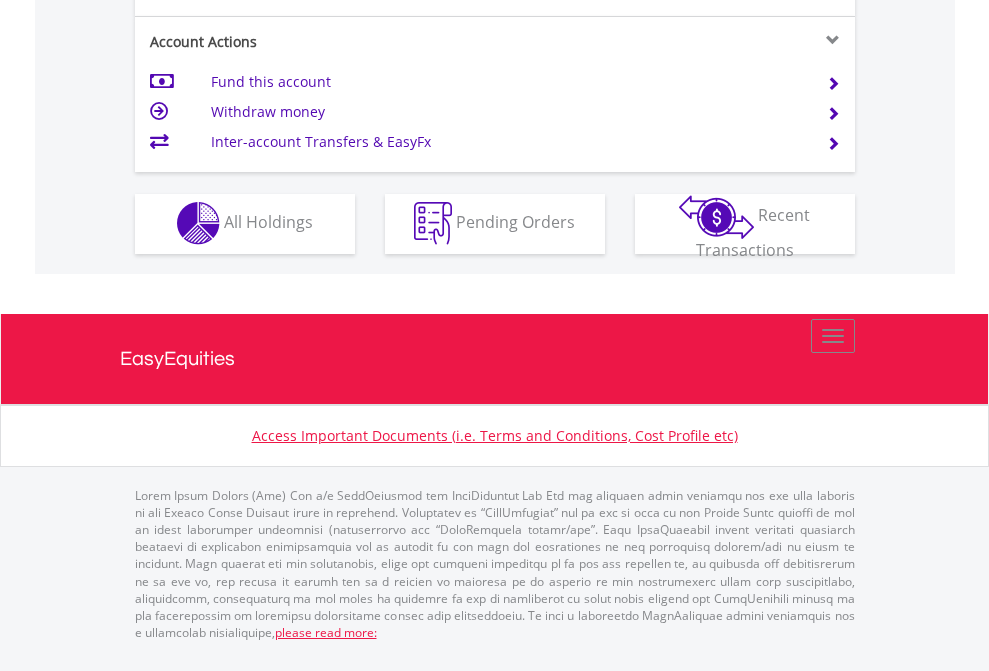 scroll, scrollTop: 1870, scrollLeft: 0, axis: vertical 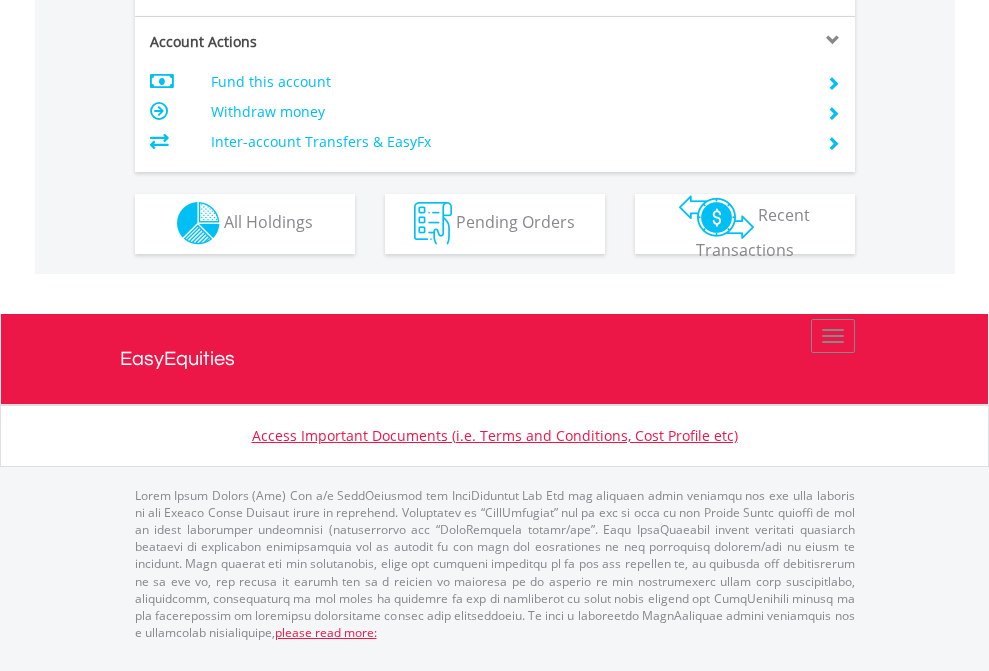 click on "Investment types" at bounding box center (706, -353) 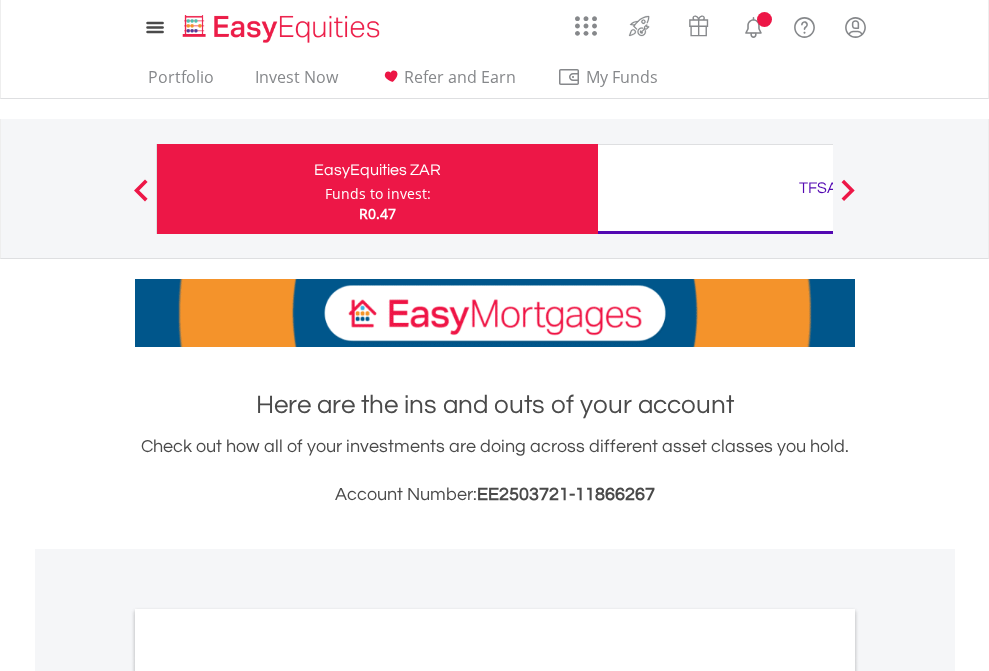 scroll, scrollTop: 0, scrollLeft: 0, axis: both 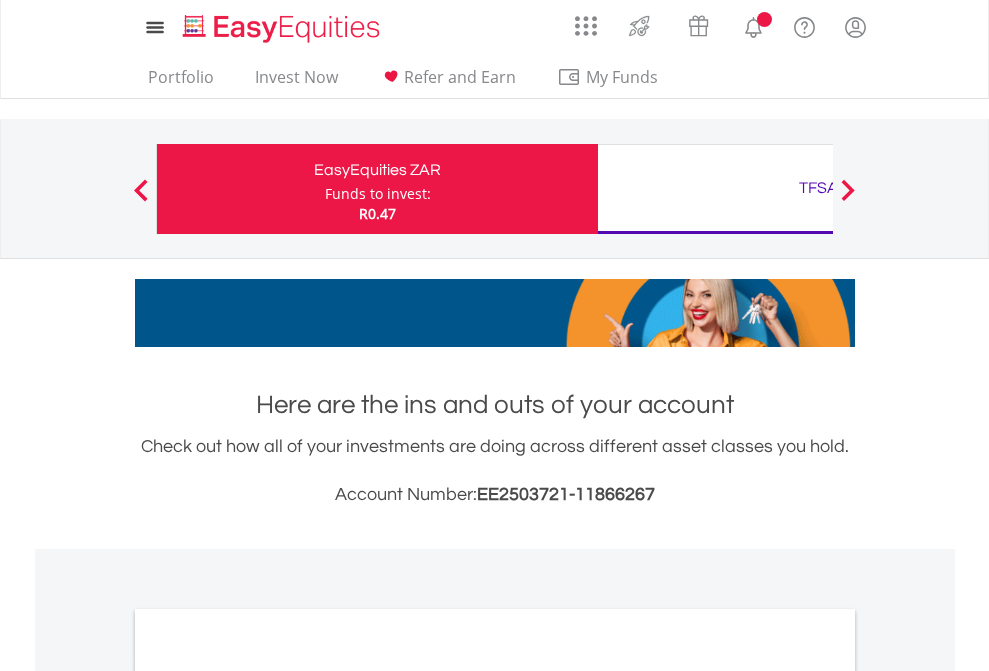 click on "All Holdings" at bounding box center [268, 1096] 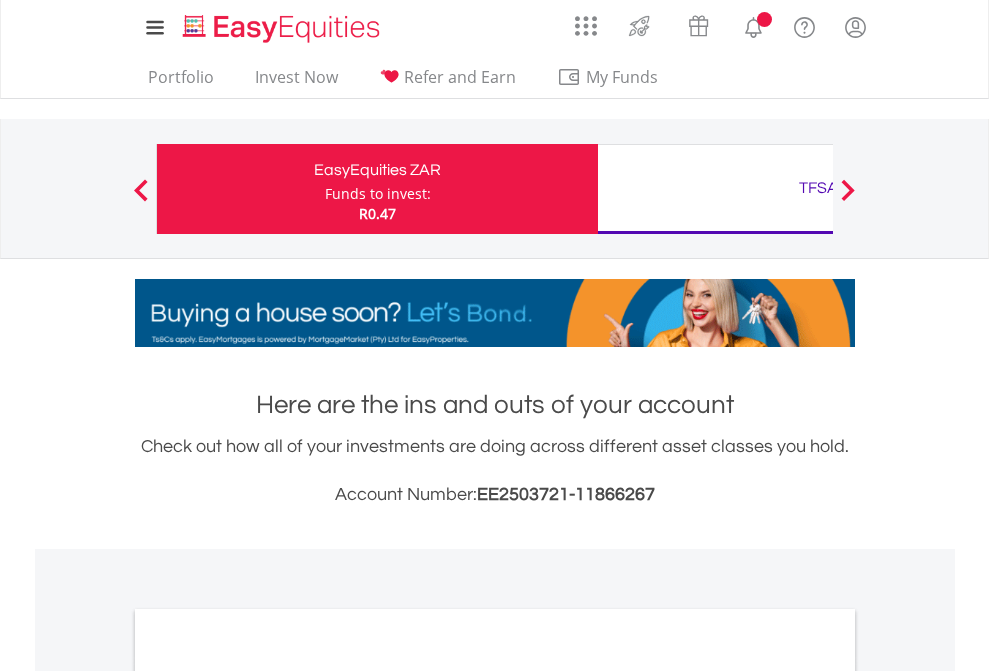 scroll, scrollTop: 1202, scrollLeft: 0, axis: vertical 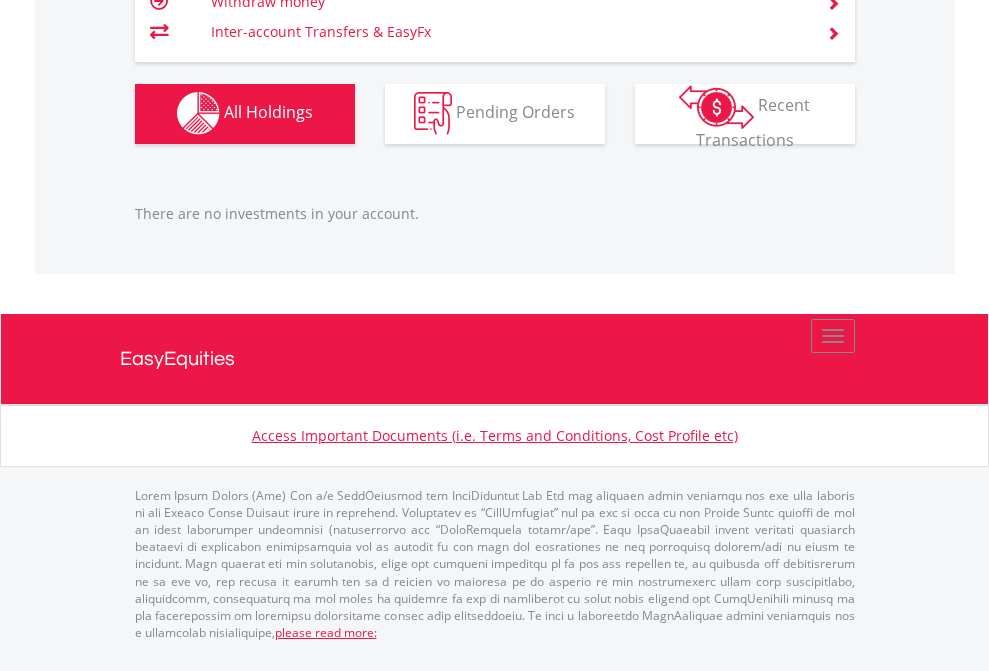 click on "TFSA" at bounding box center (818, -1142) 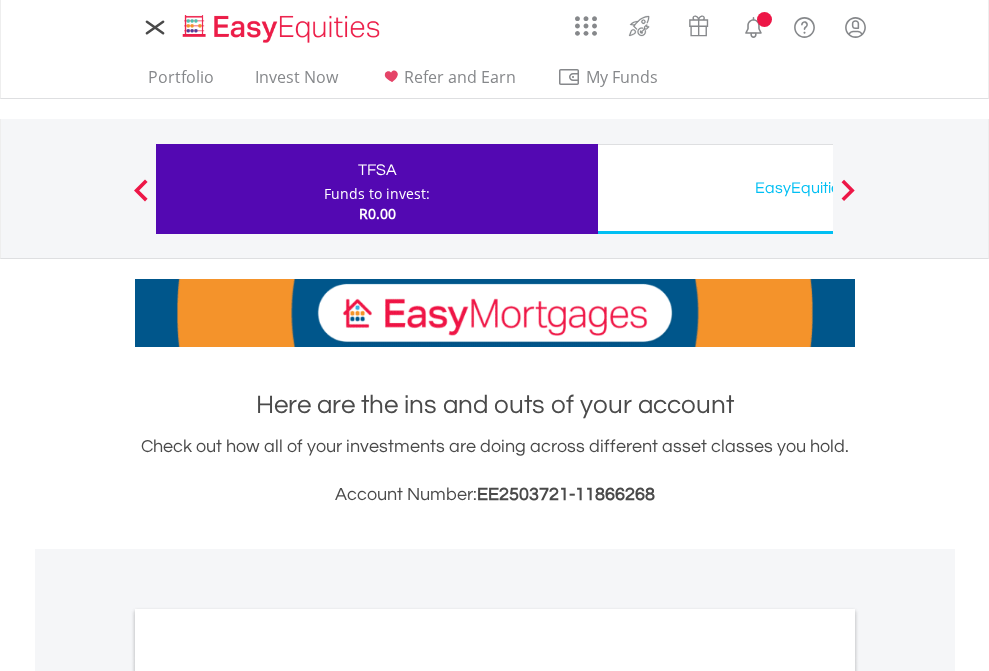 scroll, scrollTop: 0, scrollLeft: 0, axis: both 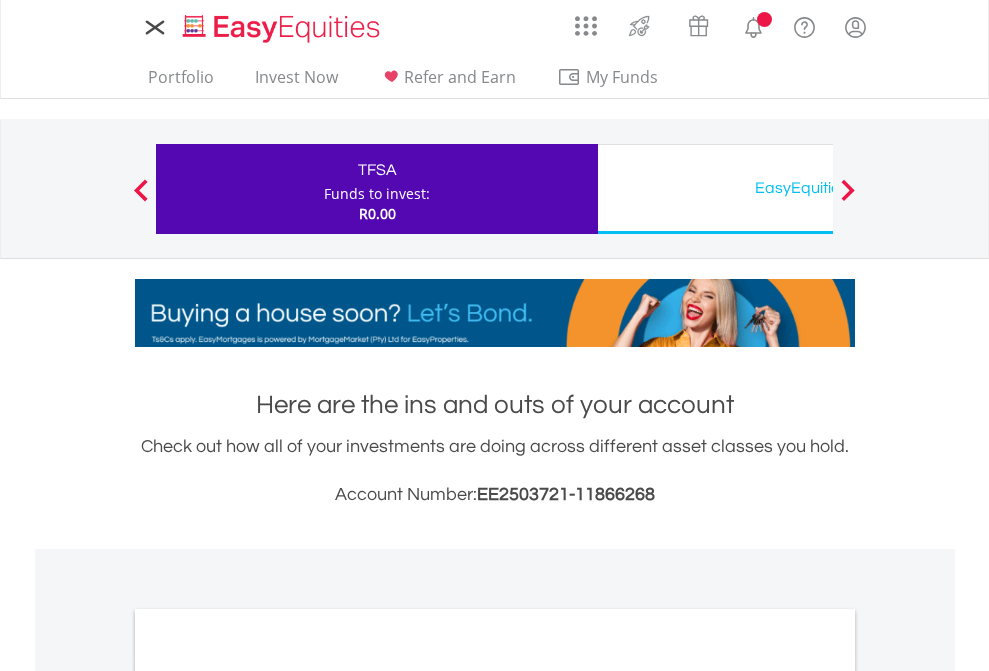 click on "All Holdings" at bounding box center [268, 1096] 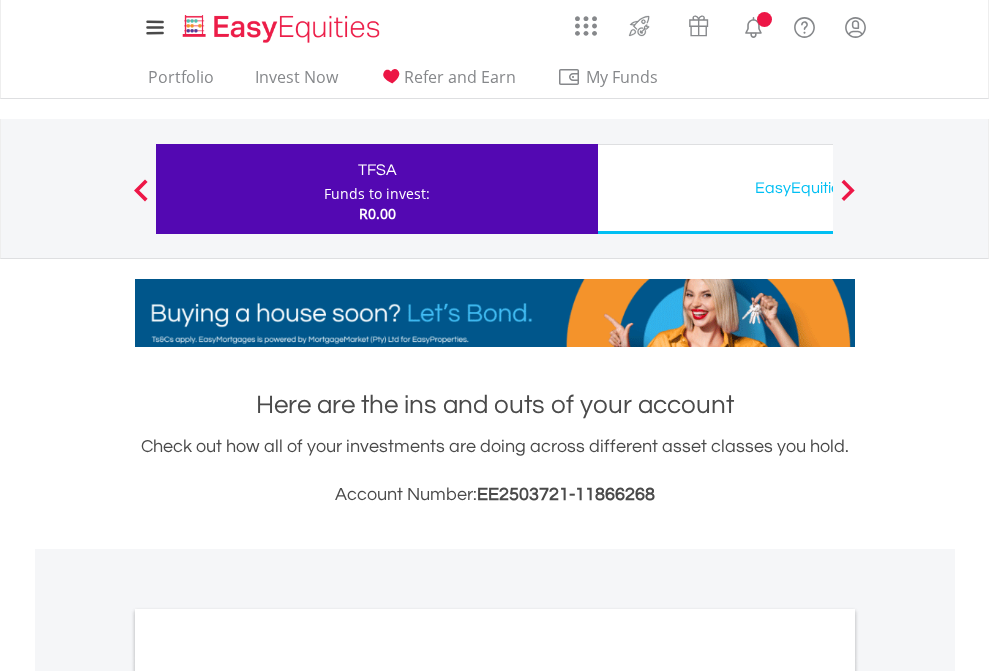 scroll, scrollTop: 1202, scrollLeft: 0, axis: vertical 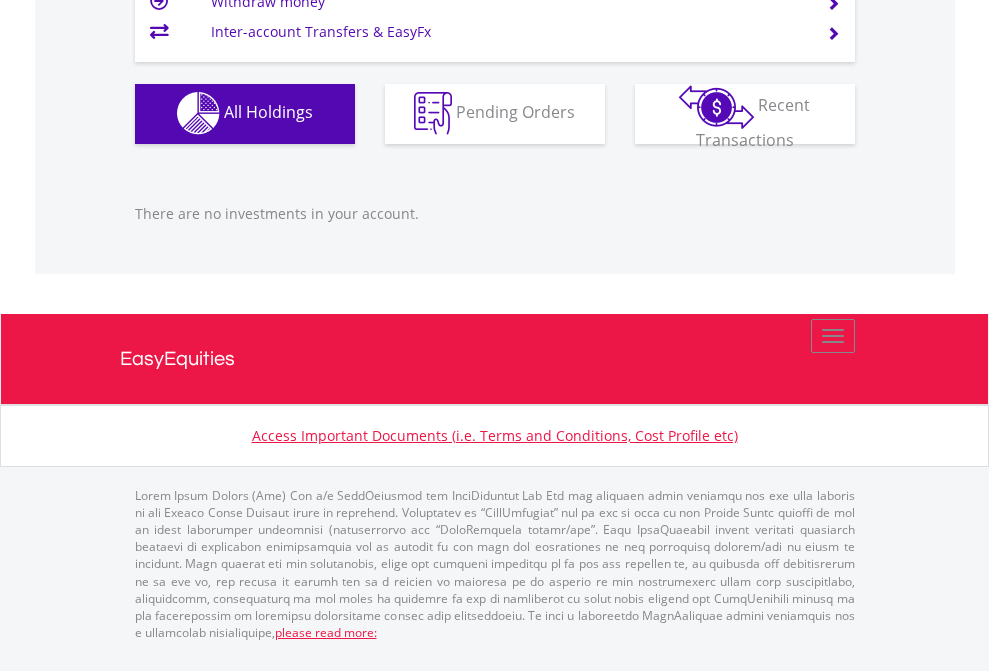 click on "EasyEquities USD" at bounding box center [818, -1142] 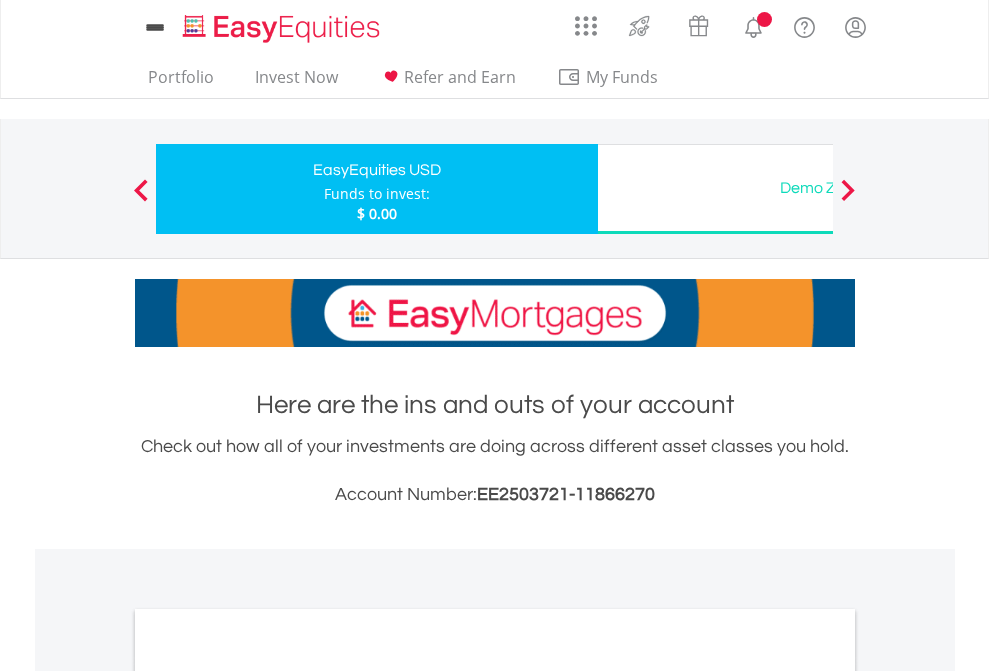 scroll, scrollTop: 0, scrollLeft: 0, axis: both 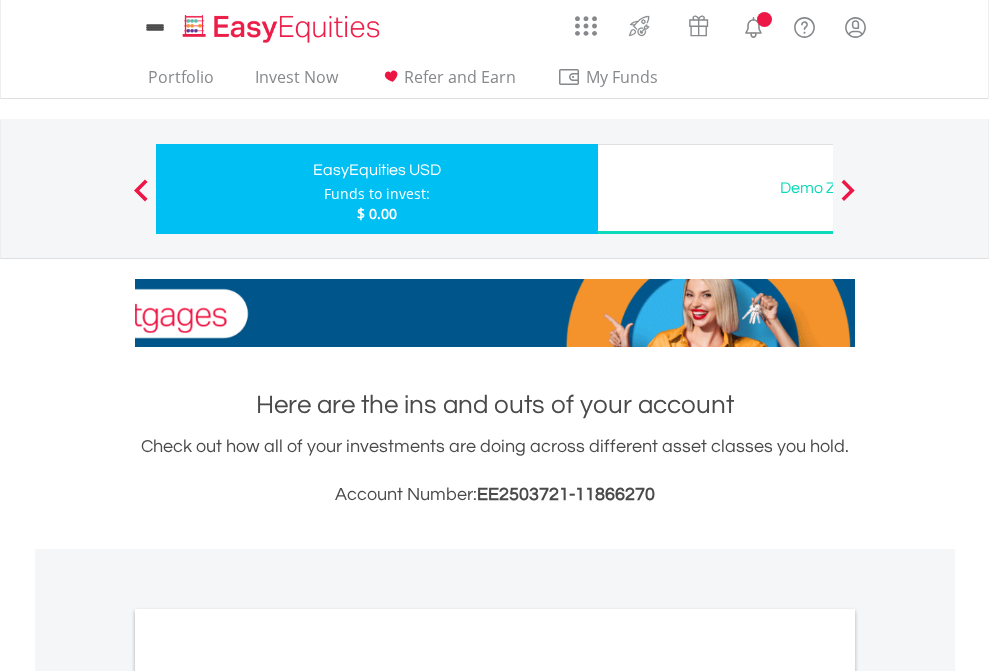 click on "All Holdings" at bounding box center [268, 1096] 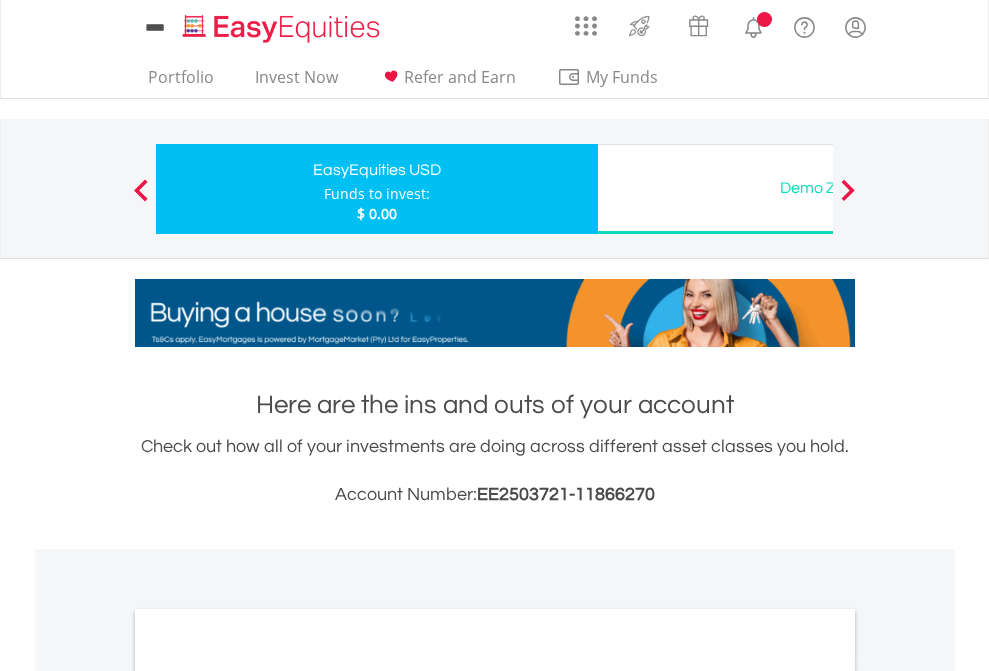 scroll, scrollTop: 1202, scrollLeft: 0, axis: vertical 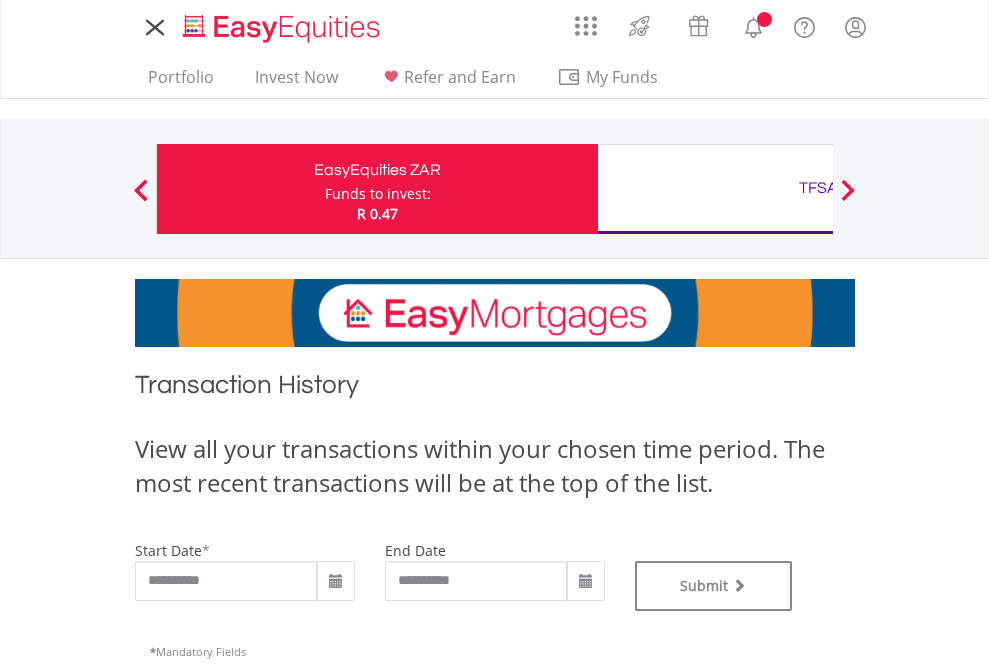 type on "**********" 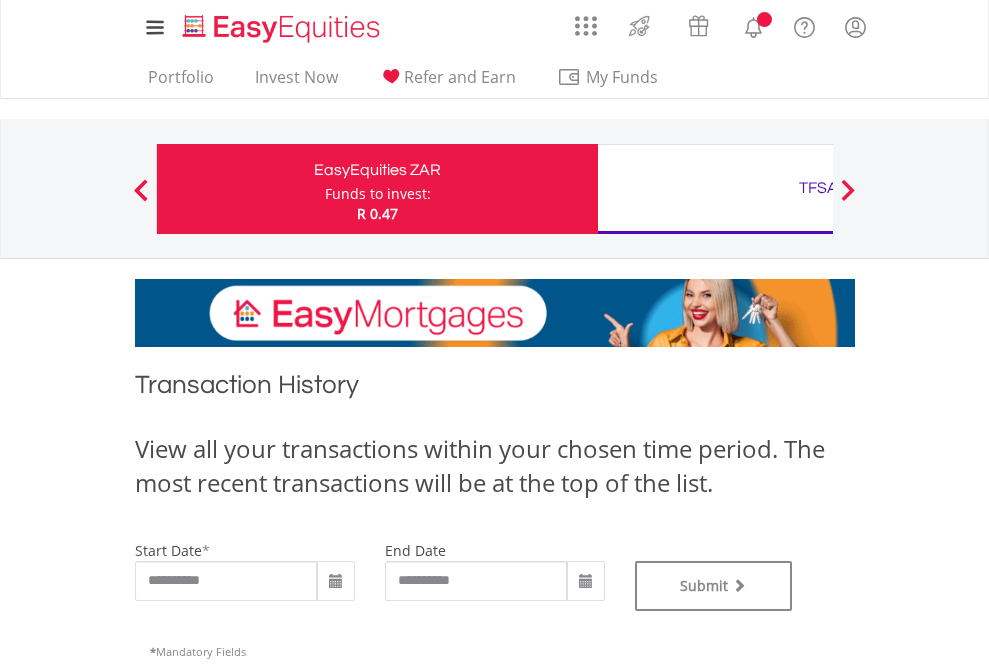 type on "**********" 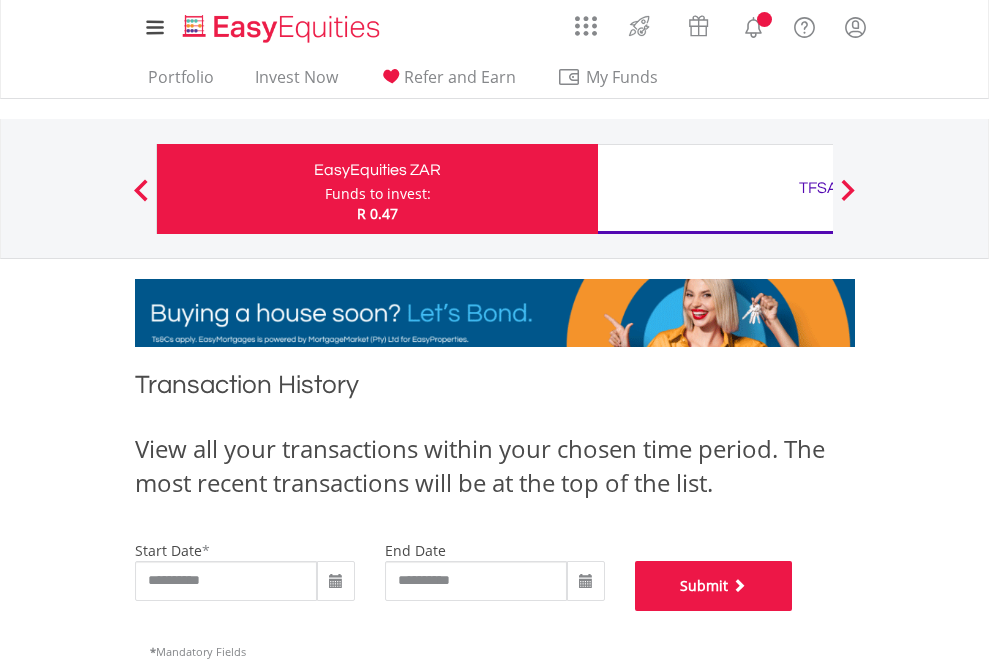 click on "Submit" at bounding box center [714, 586] 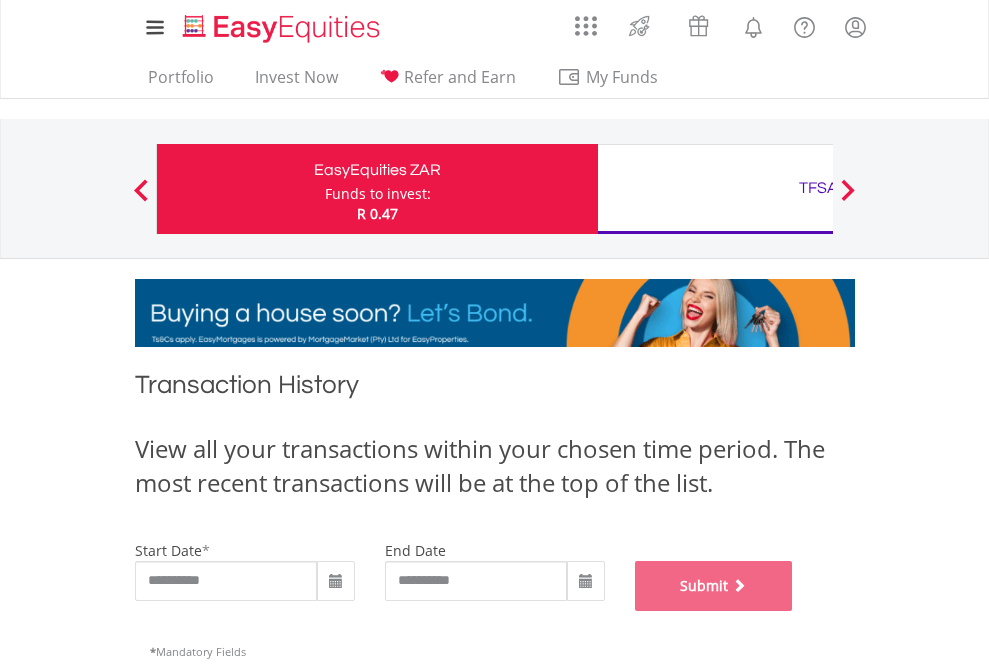 scroll, scrollTop: 811, scrollLeft: 0, axis: vertical 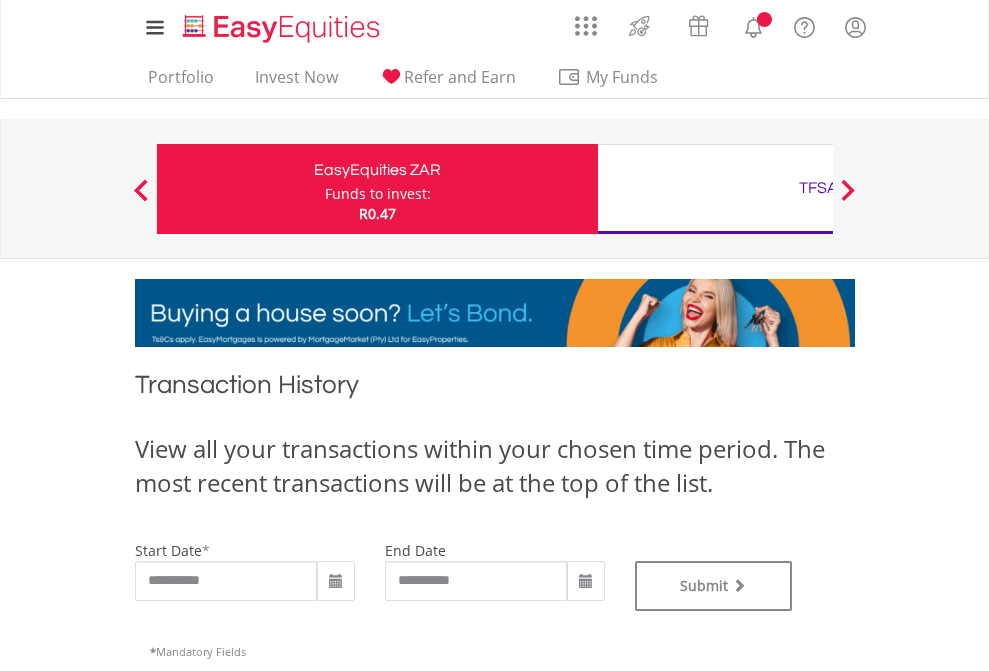 click on "TFSA" at bounding box center (818, 188) 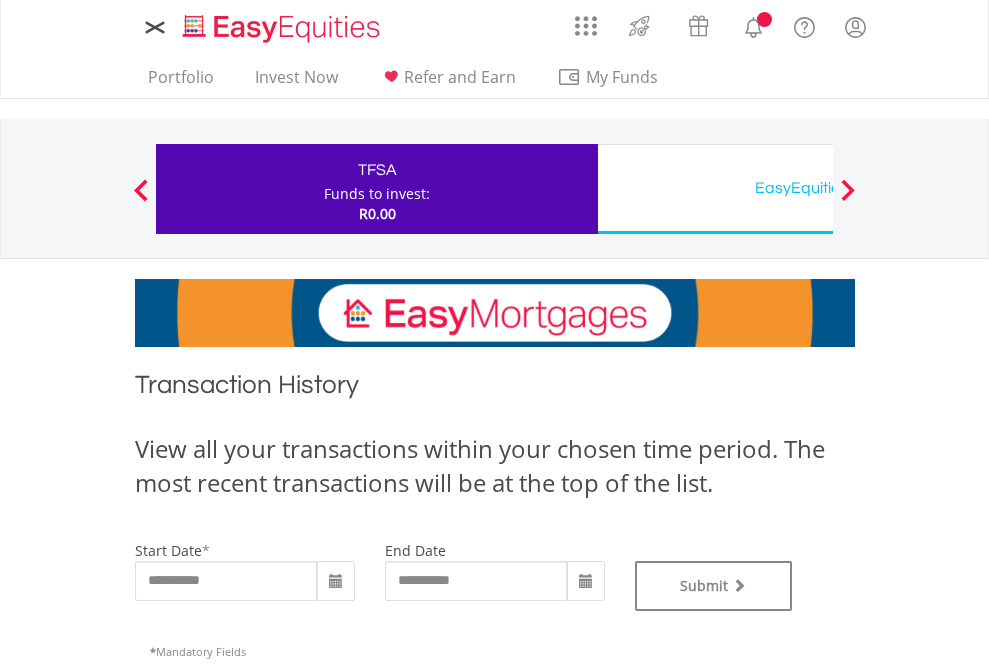 scroll, scrollTop: 0, scrollLeft: 0, axis: both 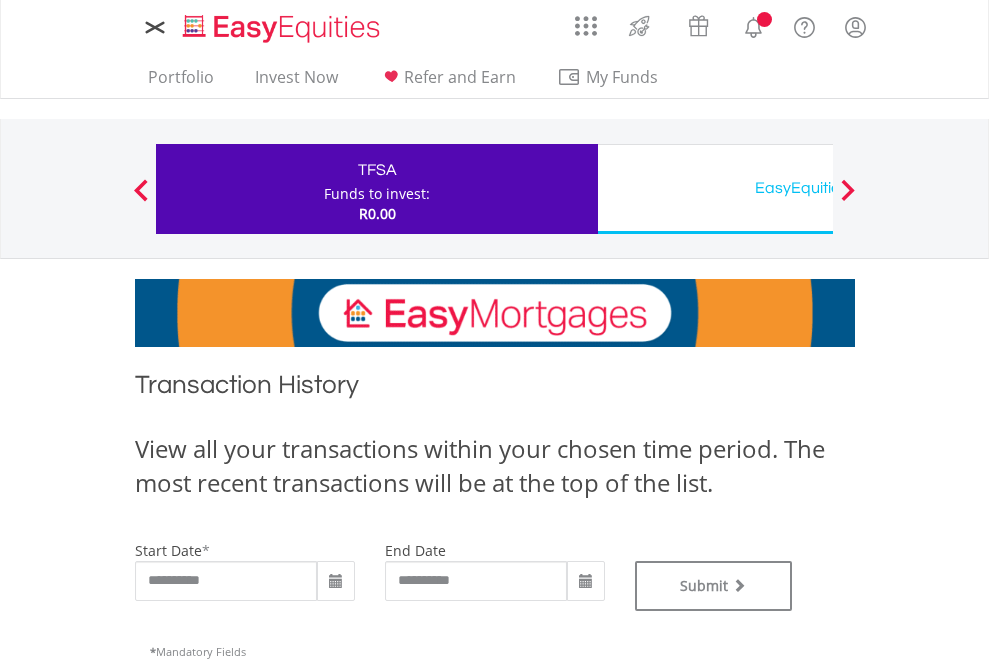 type on "**********" 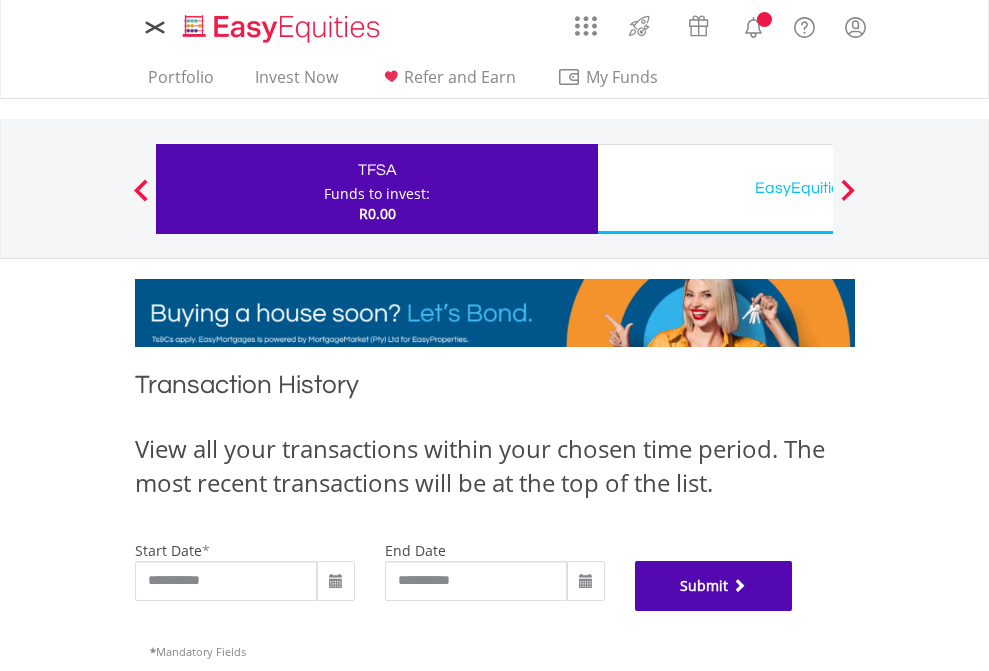 click on "Submit" at bounding box center [714, 586] 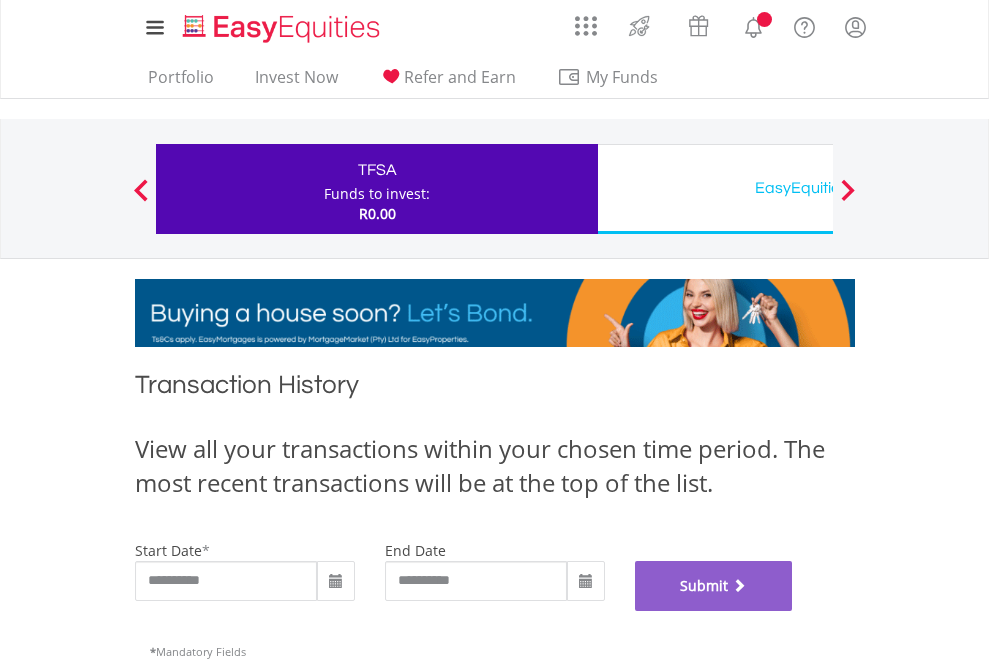 scroll, scrollTop: 811, scrollLeft: 0, axis: vertical 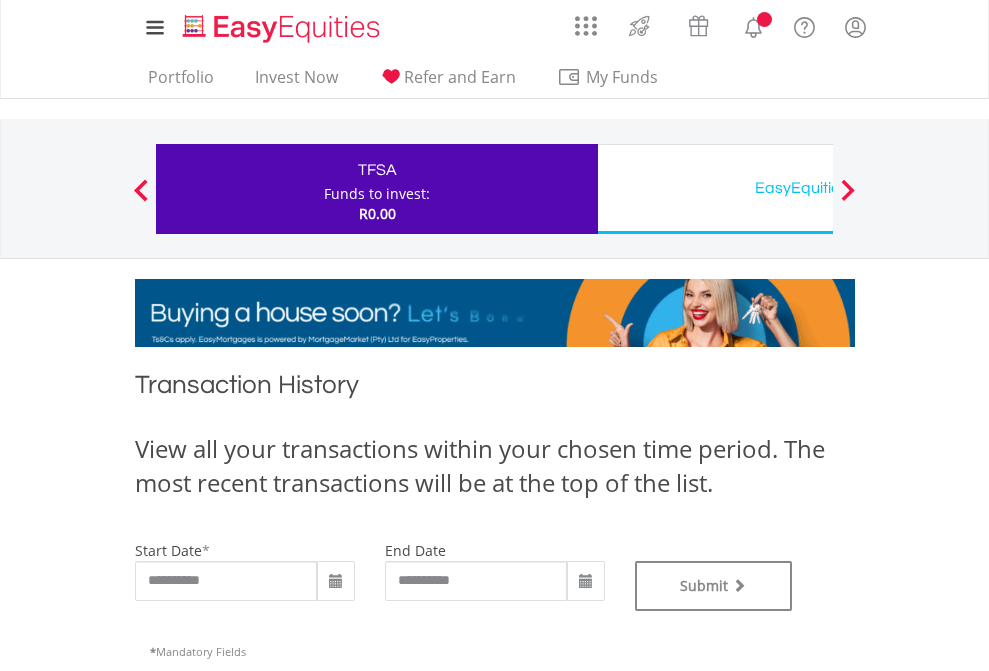 click on "EasyEquities USD" at bounding box center [818, 188] 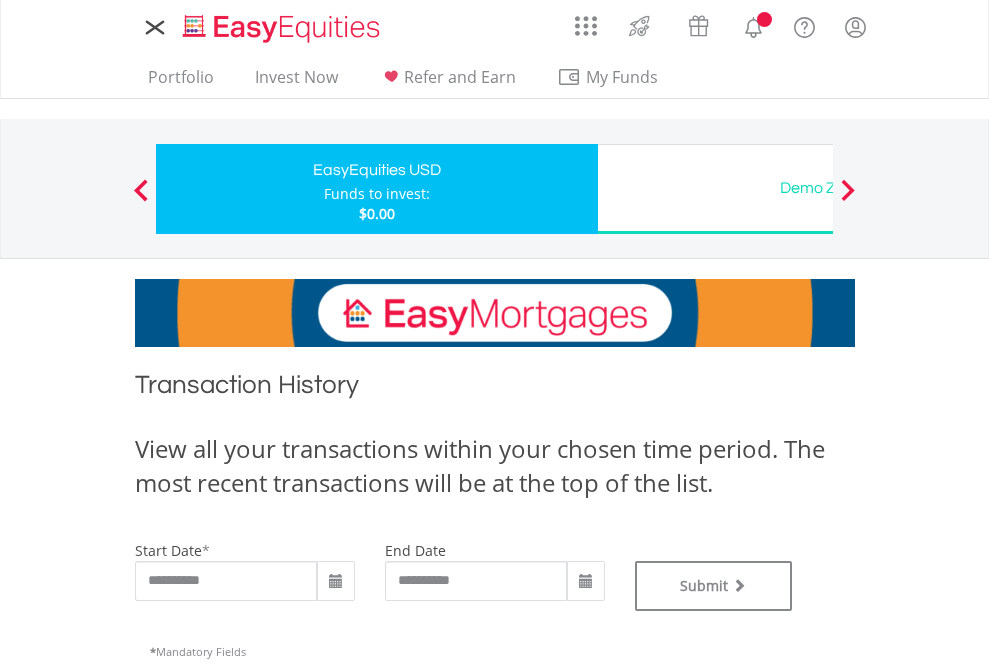 scroll, scrollTop: 0, scrollLeft: 0, axis: both 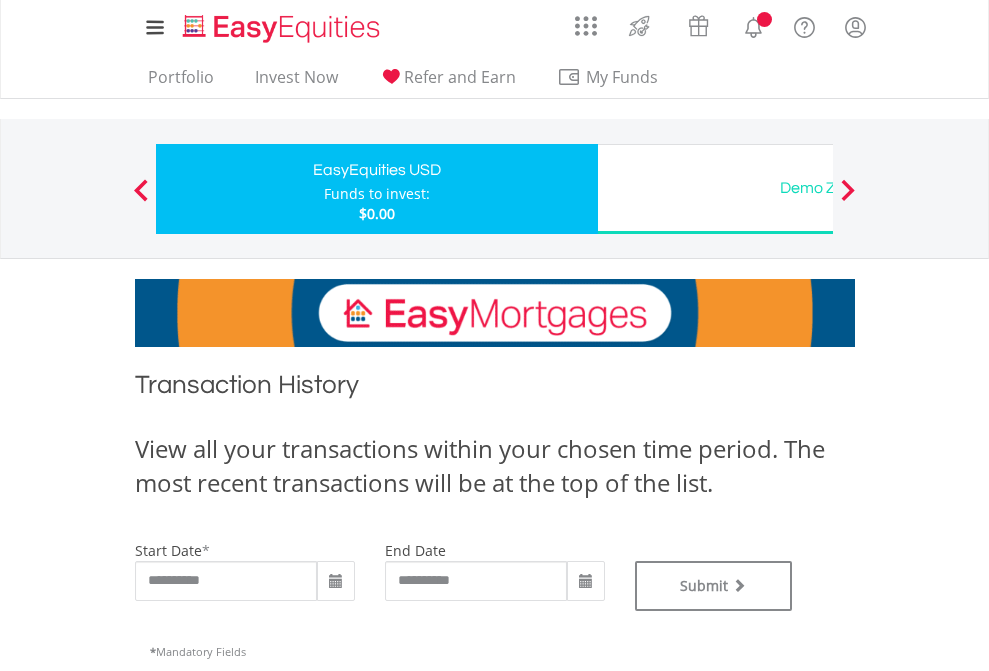type on "**********" 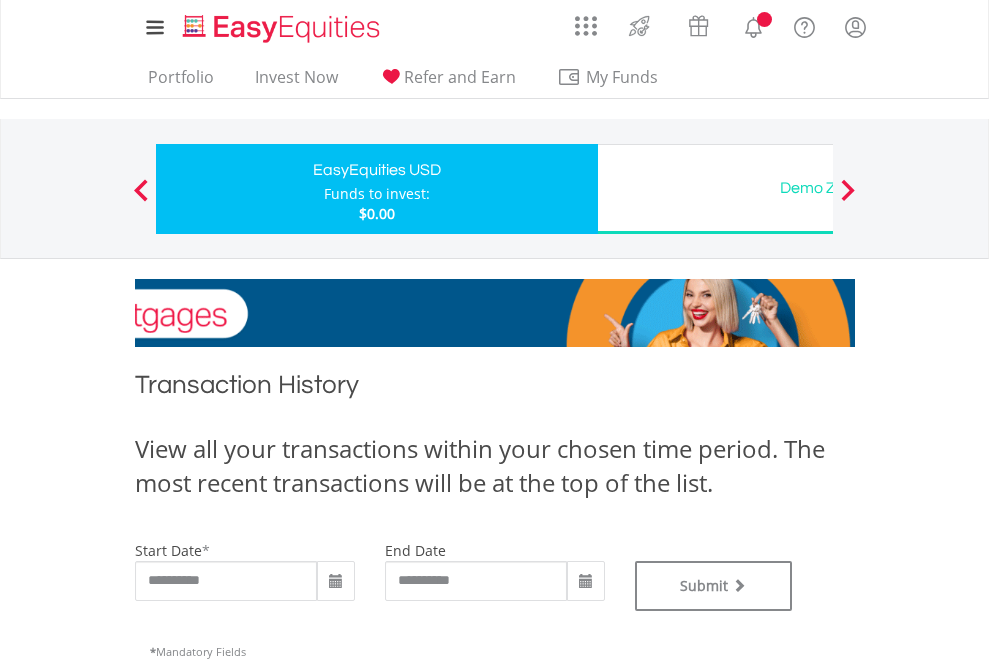 type on "**********" 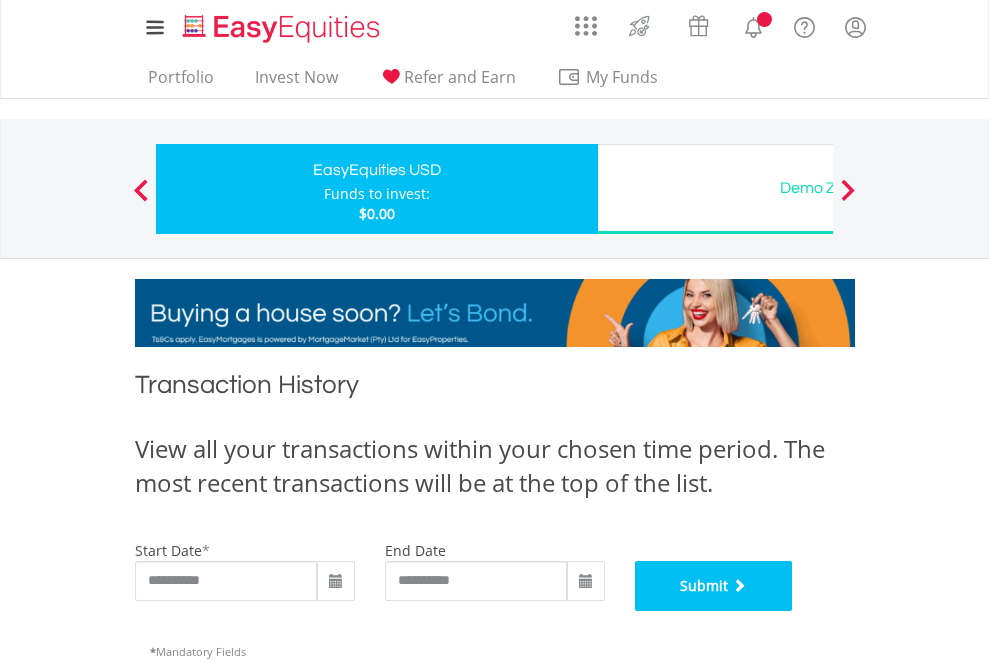 click on "Submit" at bounding box center (714, 586) 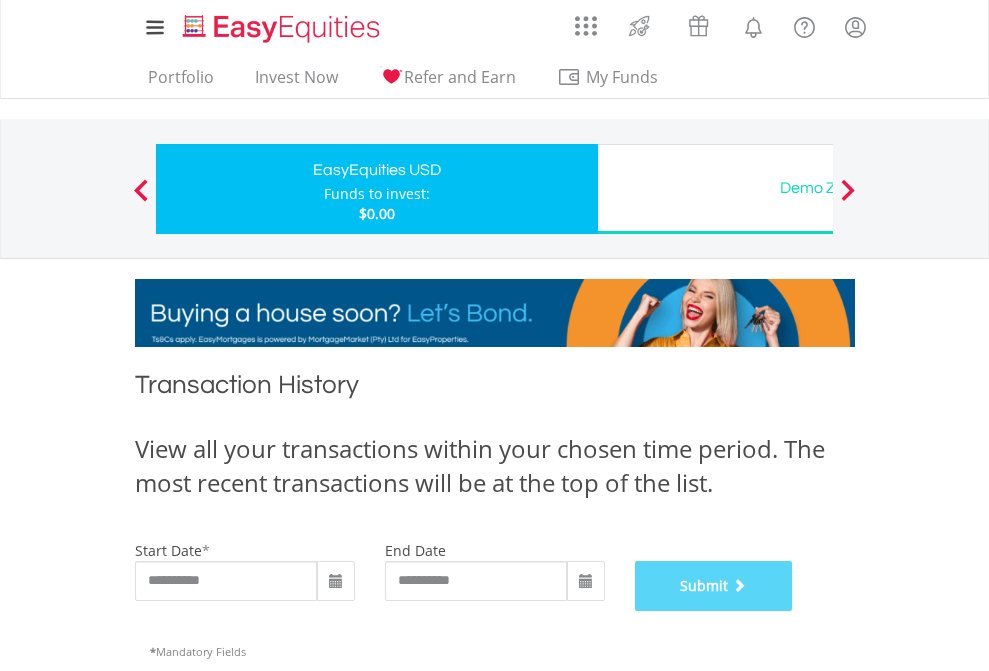 scroll, scrollTop: 811, scrollLeft: 0, axis: vertical 